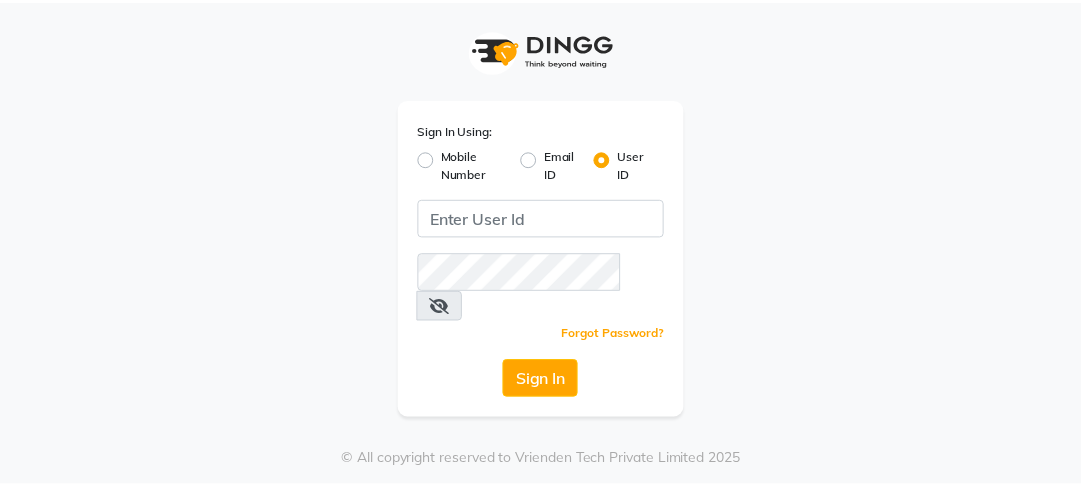 scroll, scrollTop: 0, scrollLeft: 0, axis: both 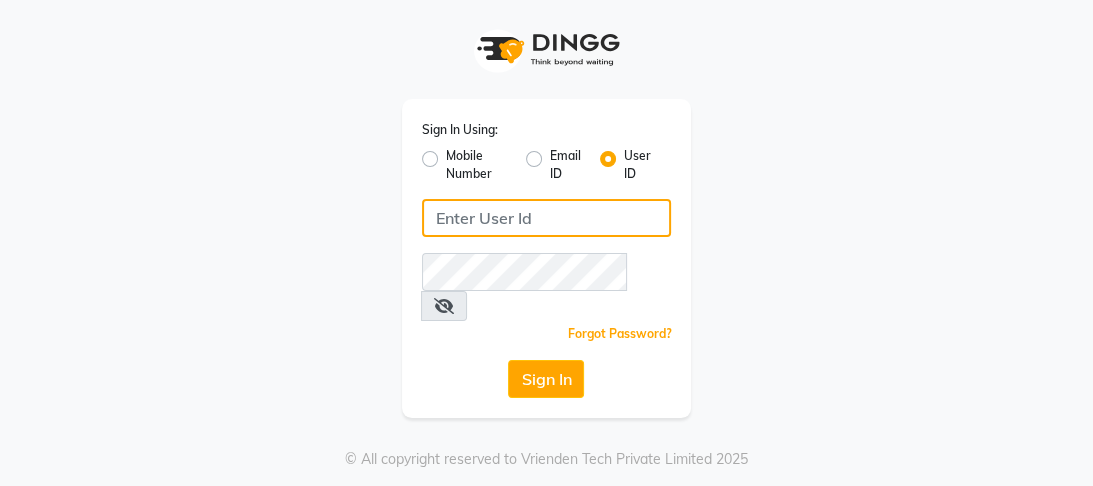 click 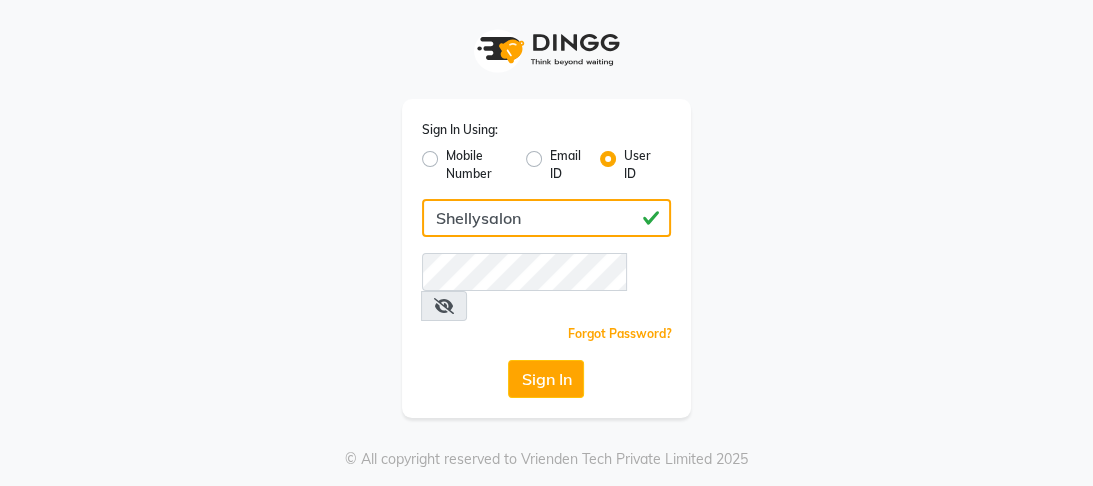 type on "Shellysalon" 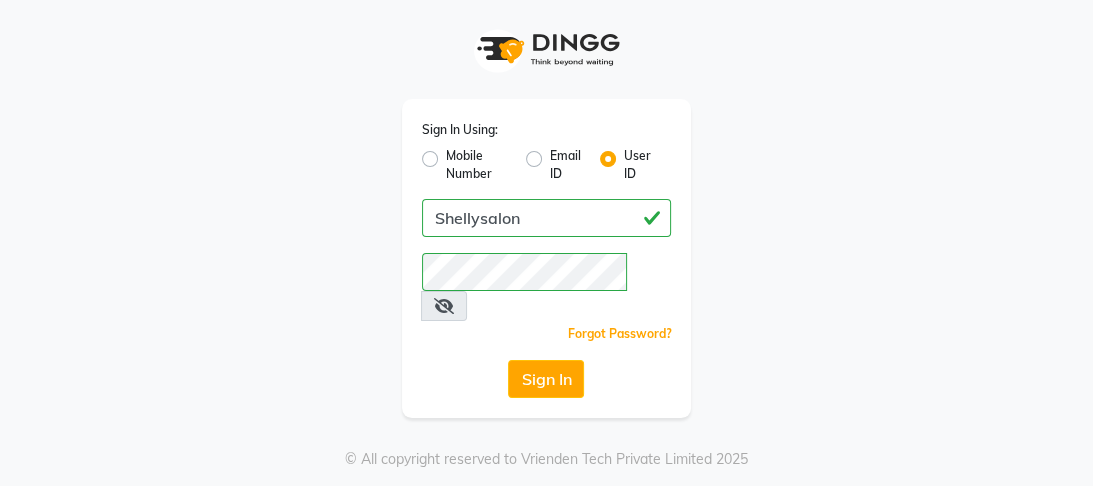 click on "Sign In Using: Mobile Number Email ID User ID Shellysalon Remember me Forgot Password? Sign In" 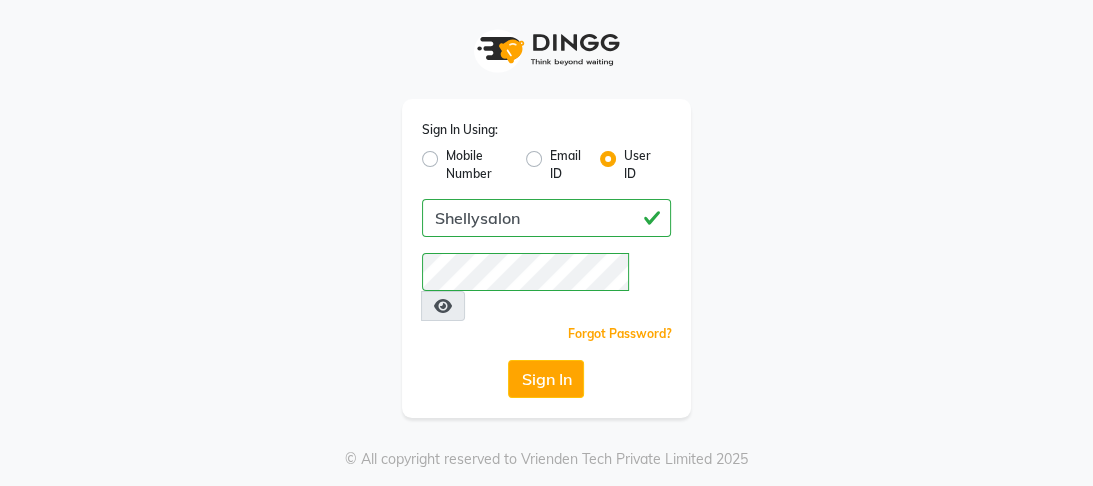 click at bounding box center [443, 306] 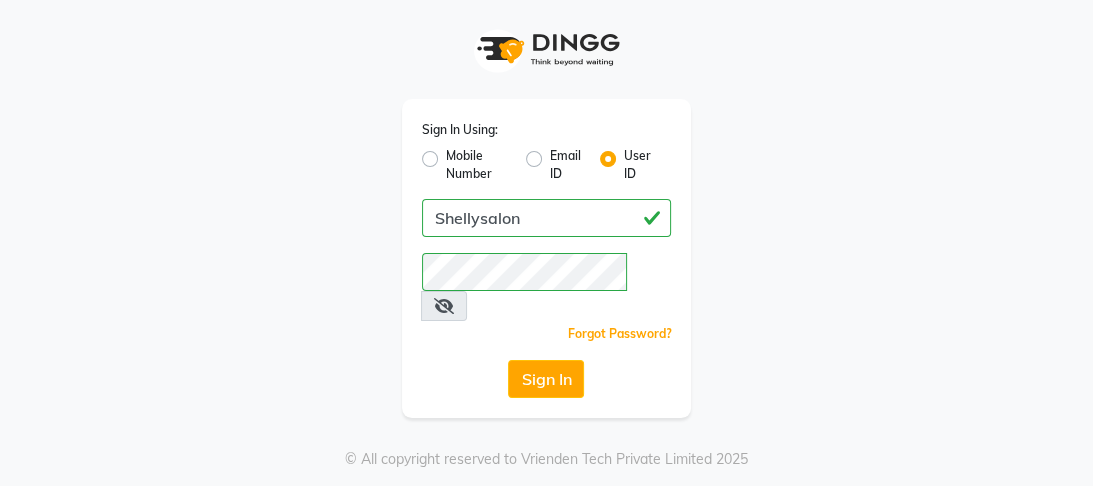 click at bounding box center (444, 306) 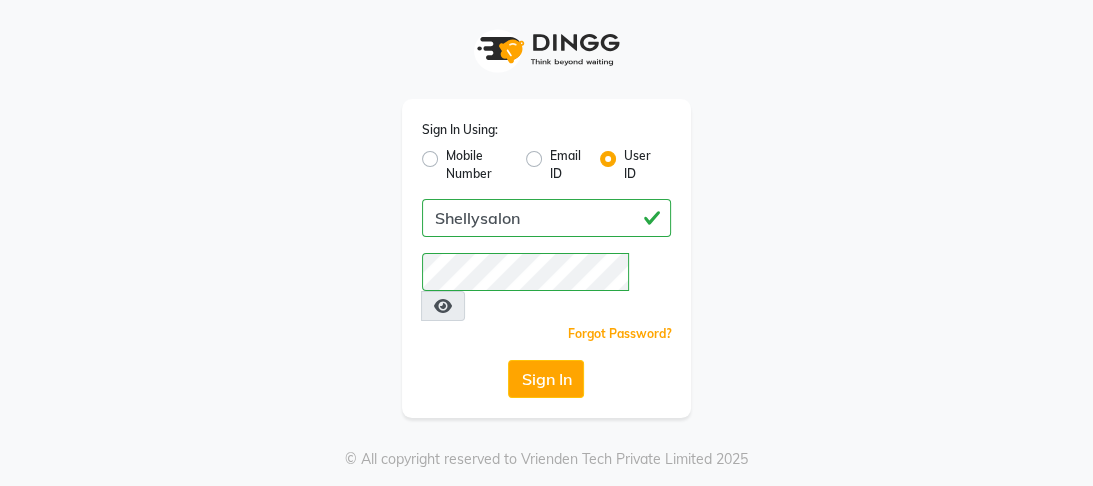 click on "Sign In Using: Mobile Number Email ID User ID Shellysalon Remember me Forgot Password? Sign In" 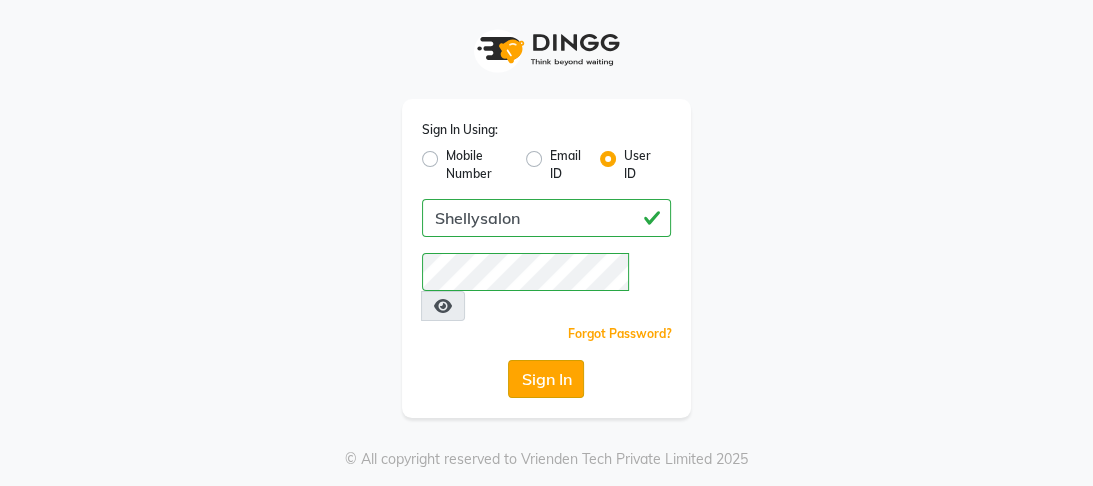 click on "Sign In" 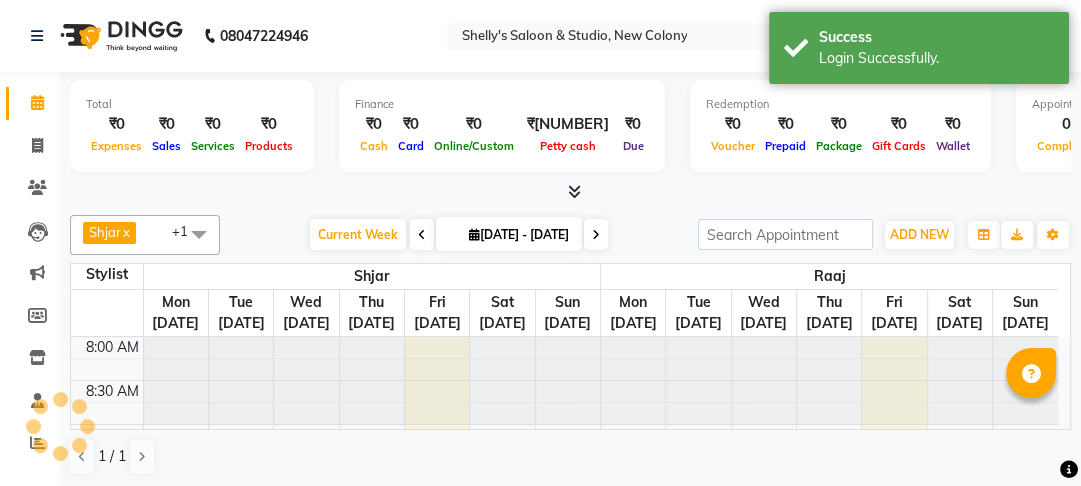 scroll, scrollTop: 0, scrollLeft: 0, axis: both 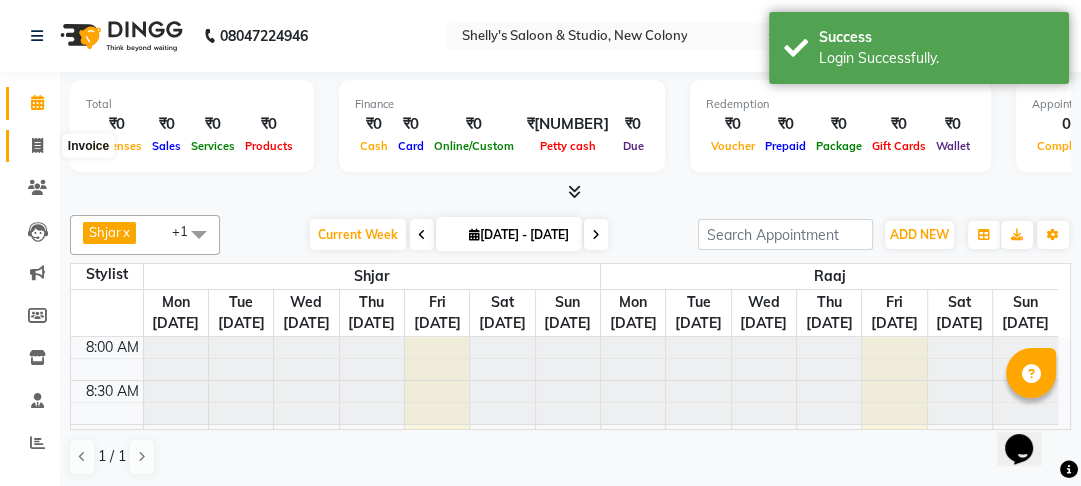 click 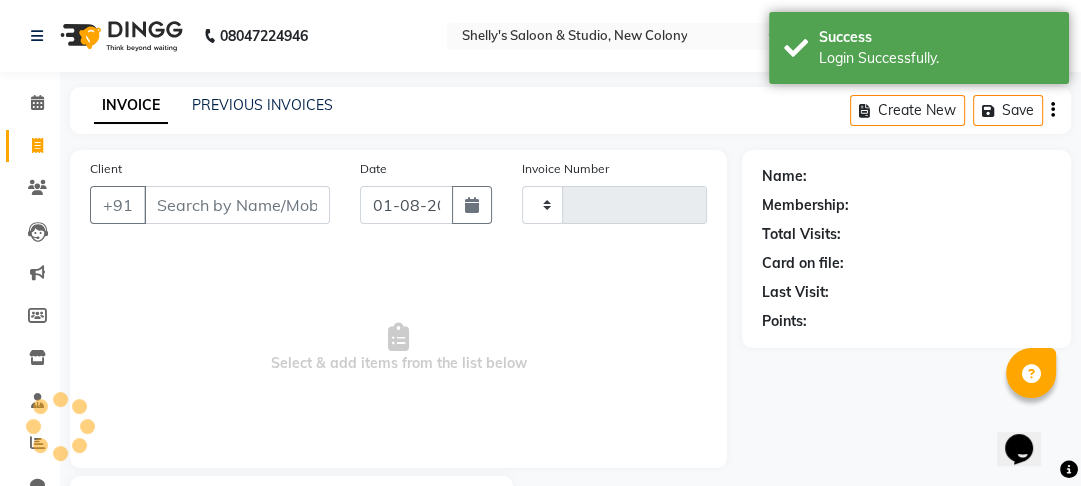 type on "0536" 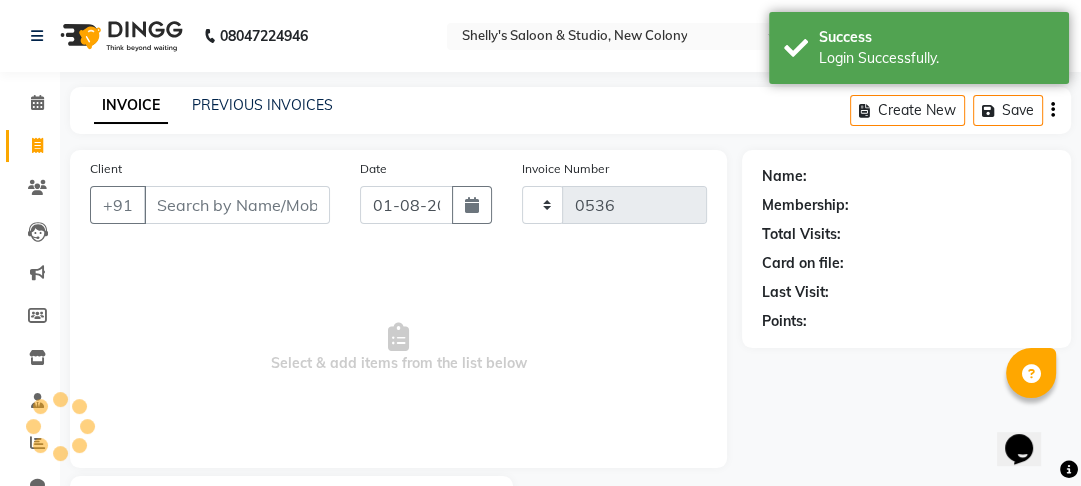 select on "7536" 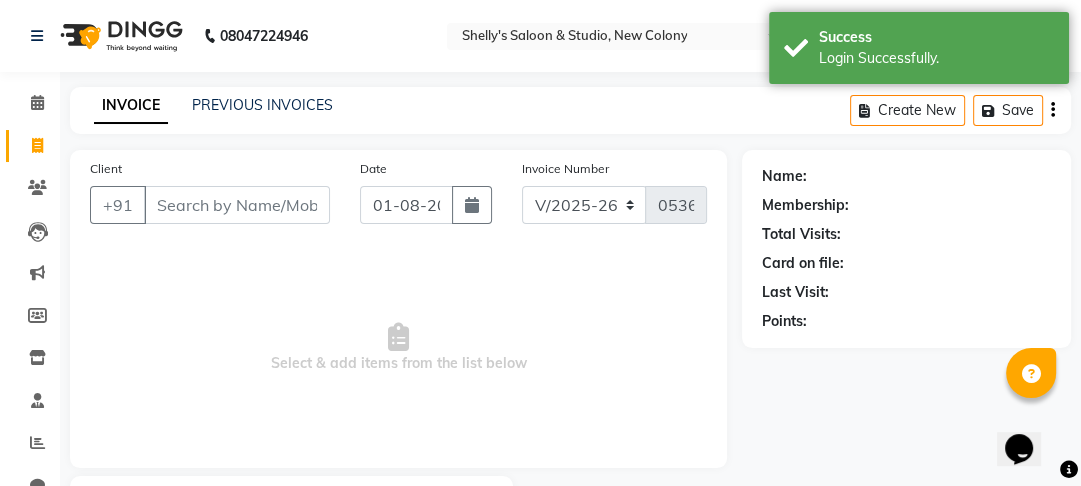 drag, startPoint x: 196, startPoint y: 189, endPoint x: 196, endPoint y: 200, distance: 11 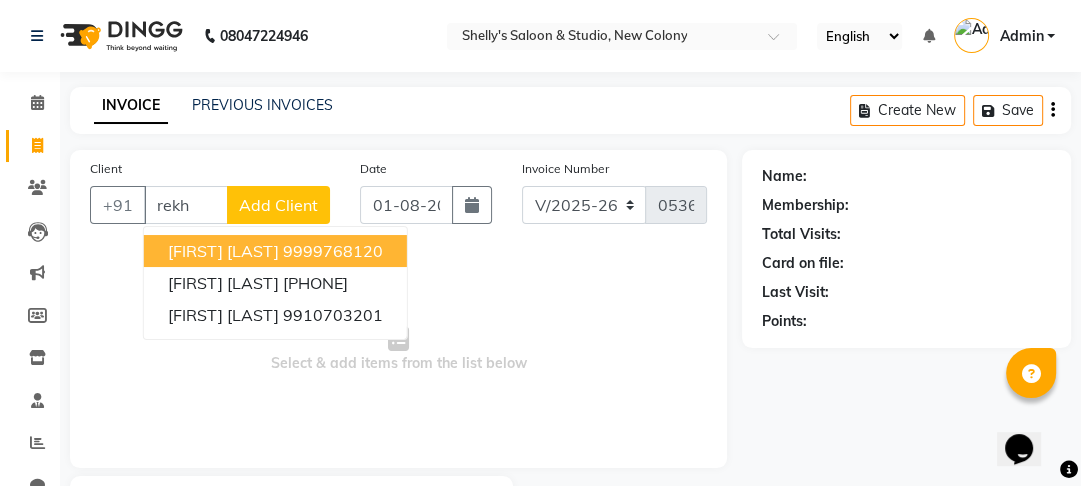 click on "[FIRST] [LAST]" at bounding box center (223, 251) 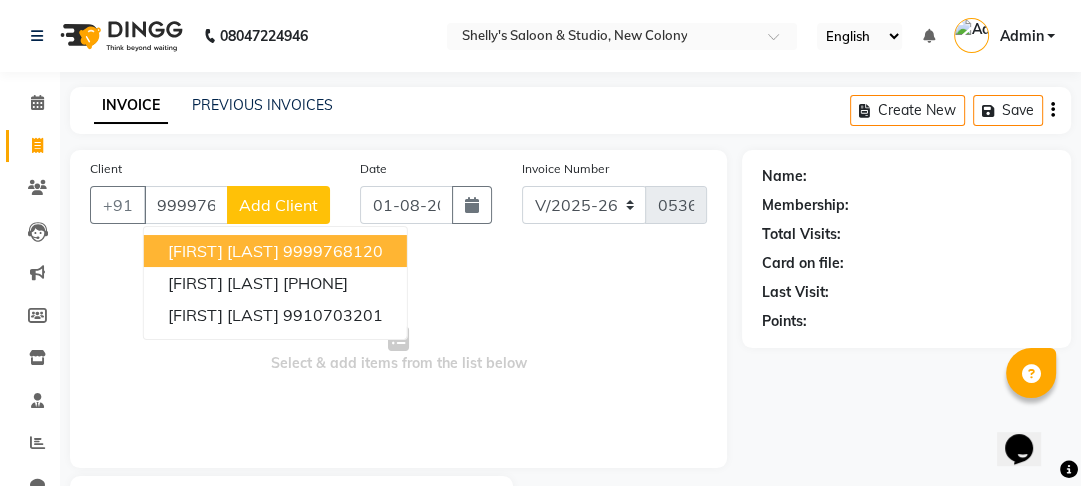 type on "9999768120" 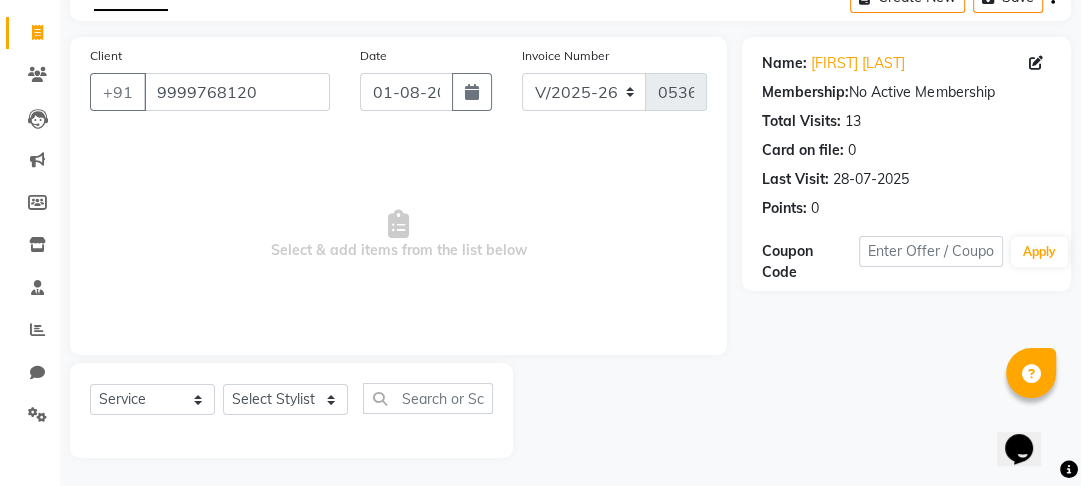 scroll, scrollTop: 116, scrollLeft: 0, axis: vertical 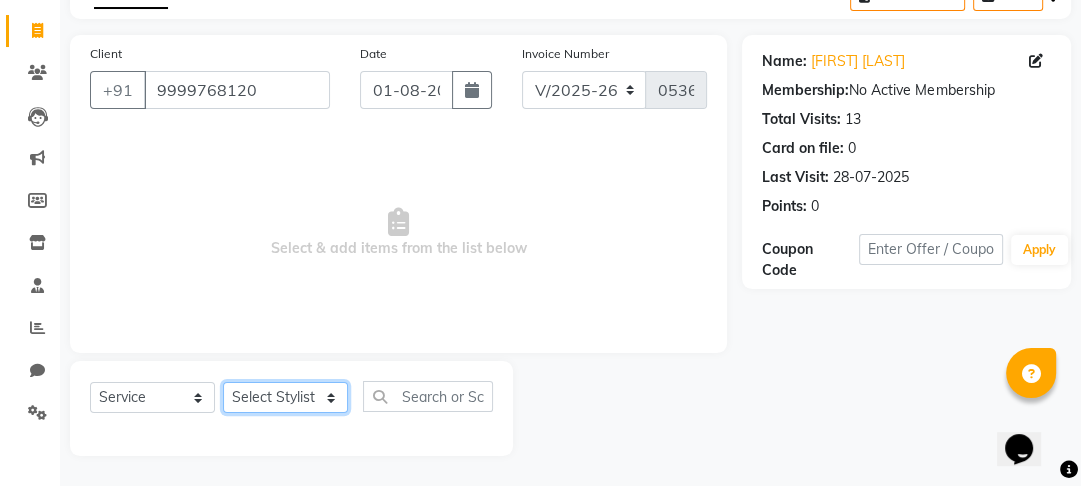 click on "Select Stylist [NAME] [NAME] [NAME] [NAME] [NAME] [NAME] [NAME]" 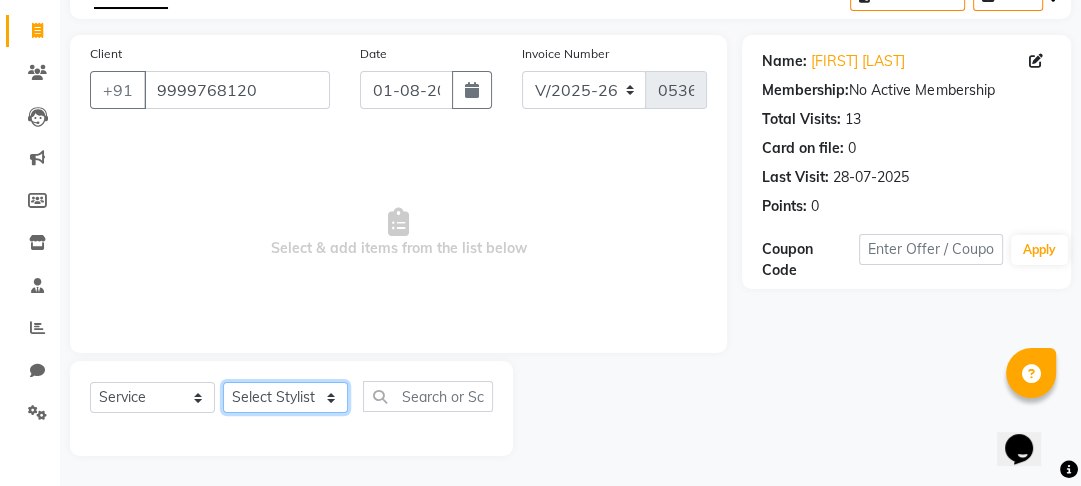 select on "67312" 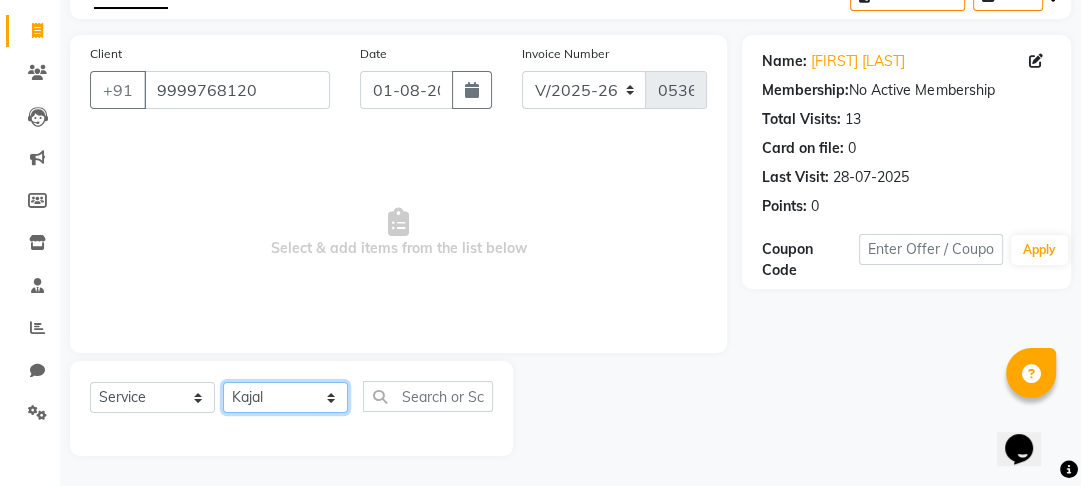 click on "Select Stylist [NAME] [NAME] [NAME] [NAME] [NAME] [NAME] [NAME]" 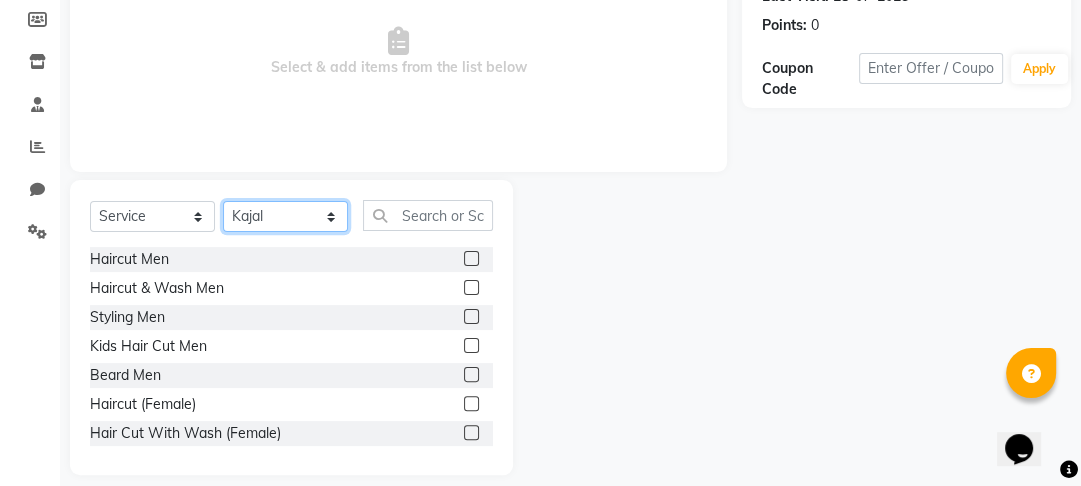scroll, scrollTop: 316, scrollLeft: 0, axis: vertical 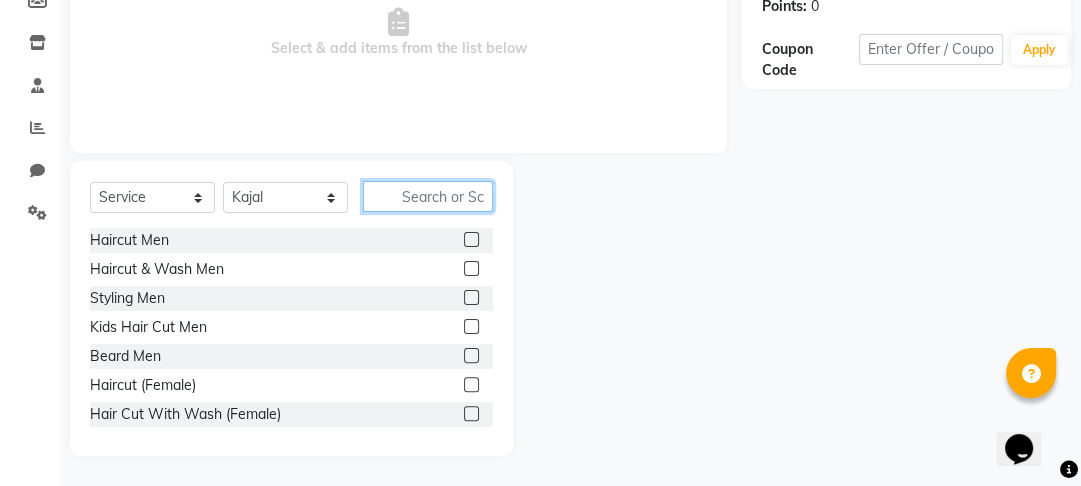 click 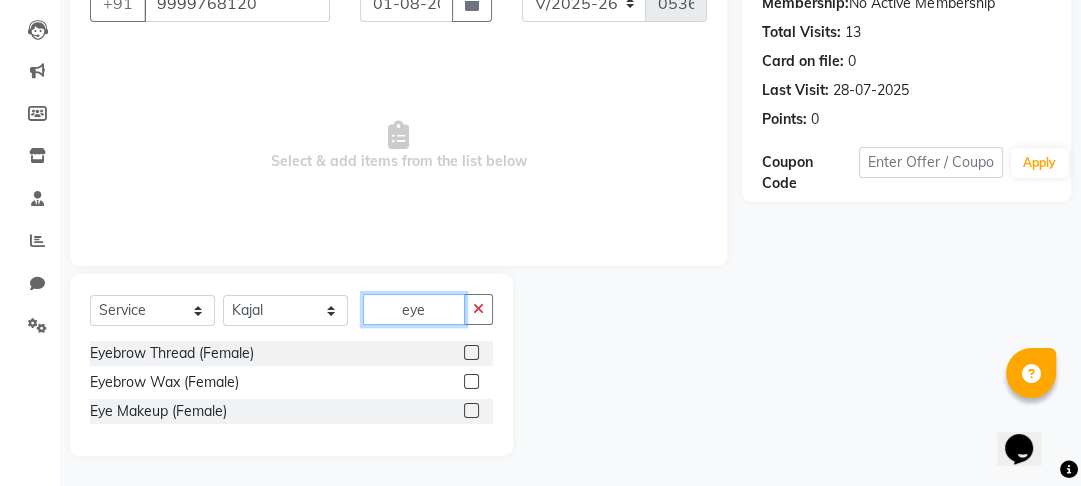 scroll, scrollTop: 203, scrollLeft: 0, axis: vertical 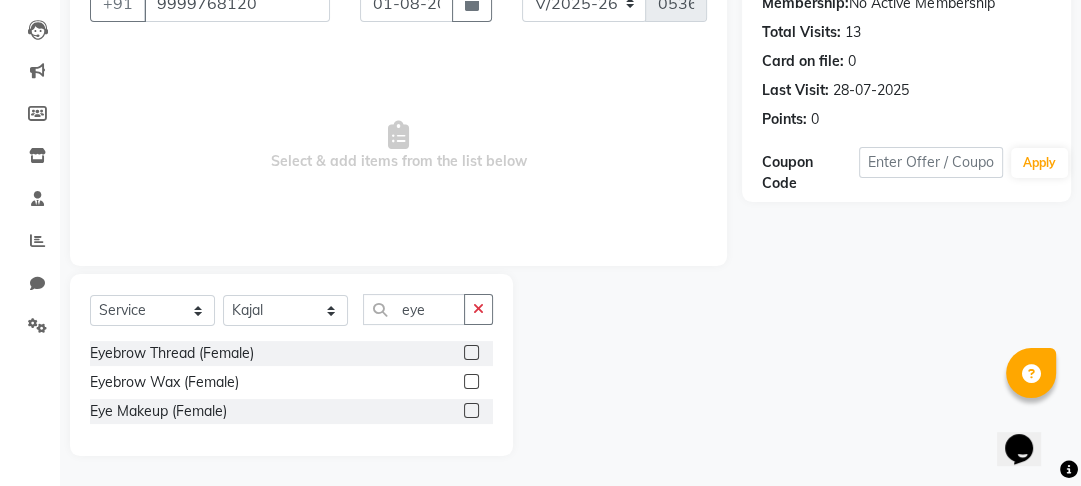 click 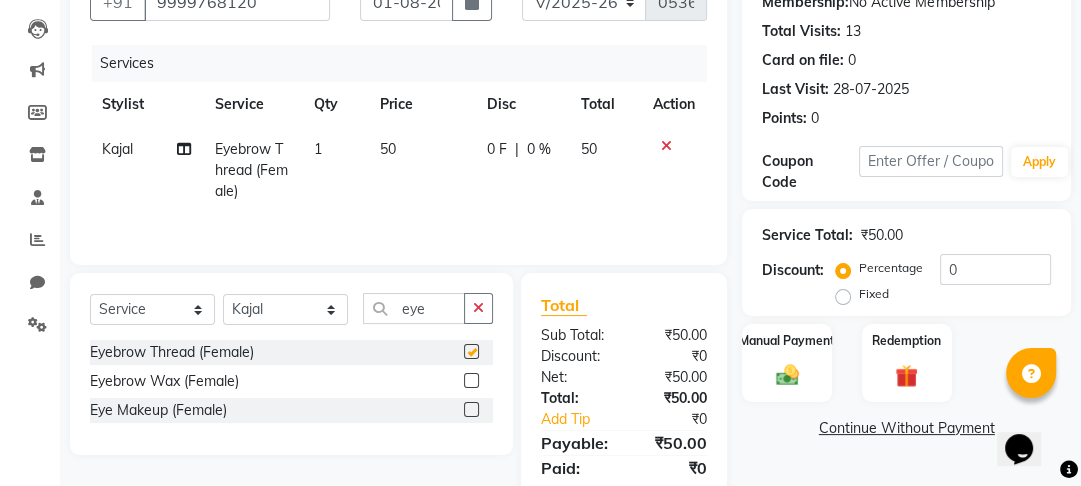 checkbox on "false" 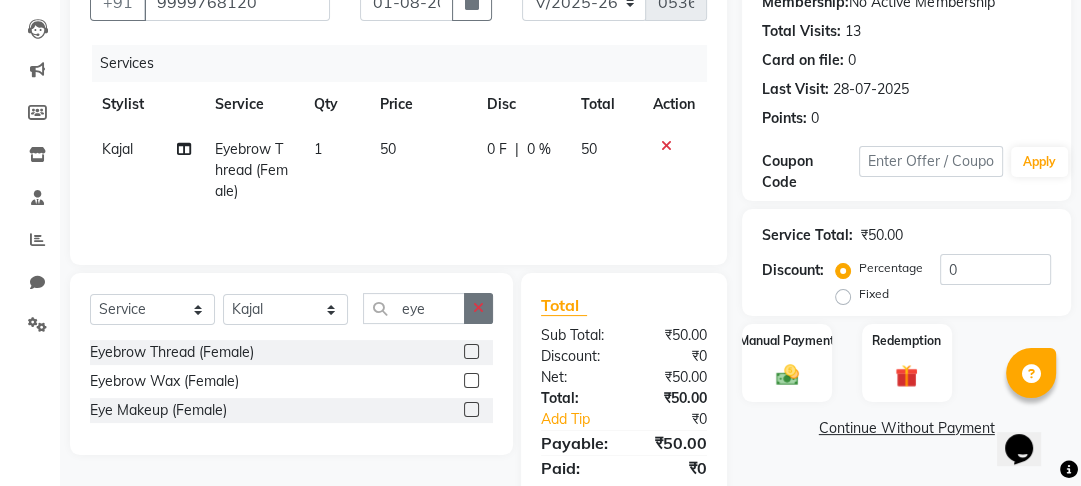 click 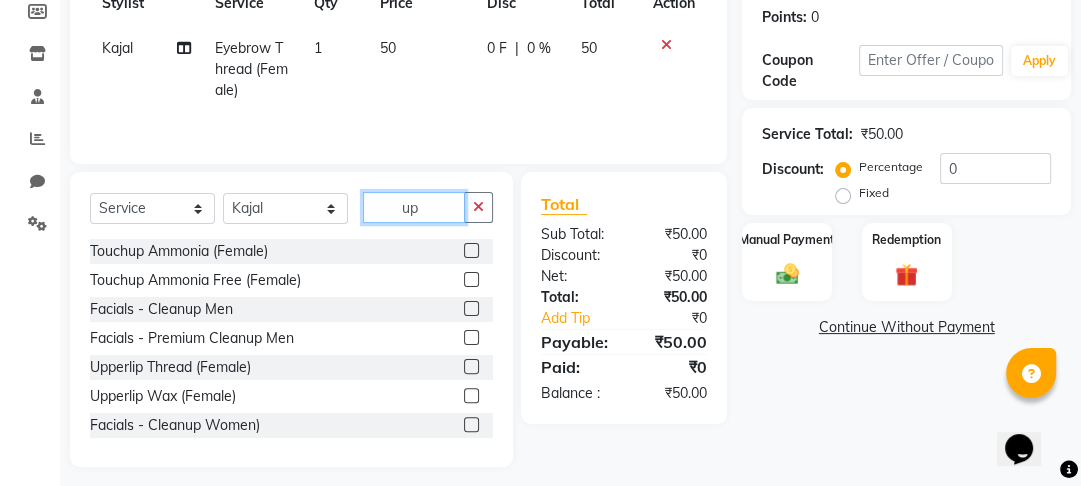scroll, scrollTop: 316, scrollLeft: 0, axis: vertical 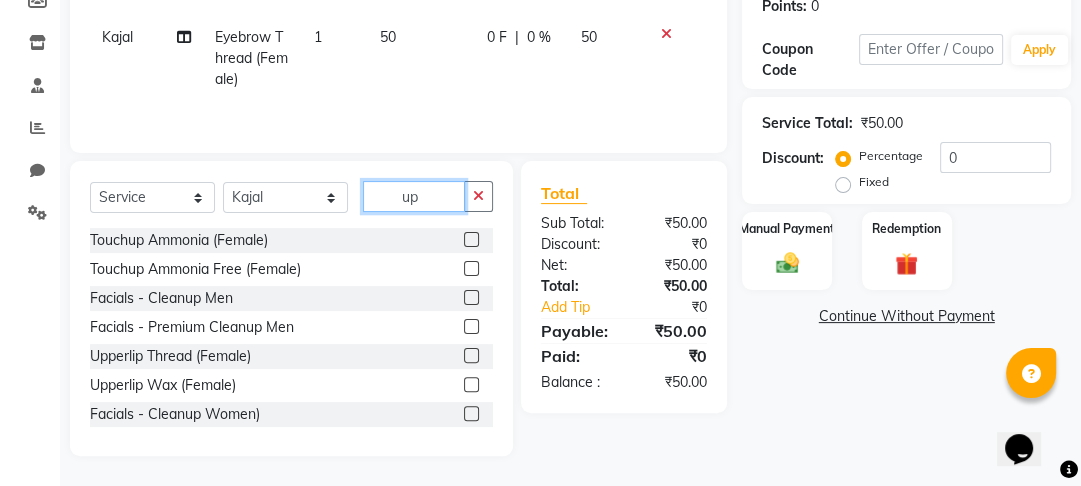 type on "up" 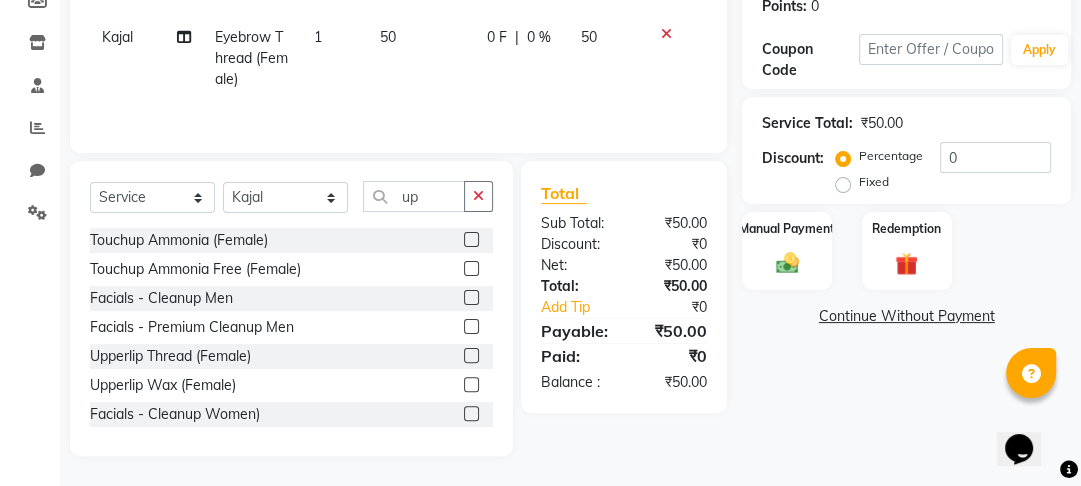 click 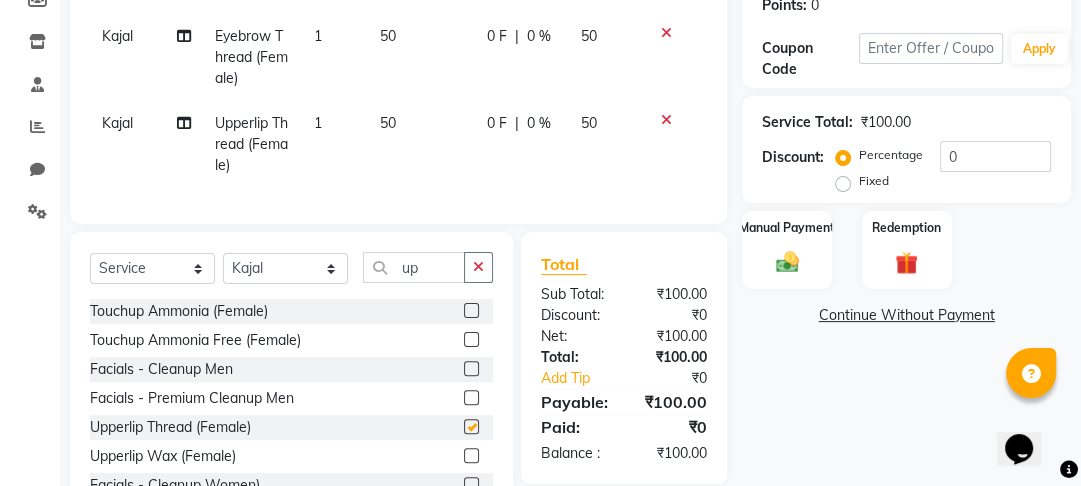 checkbox on "false" 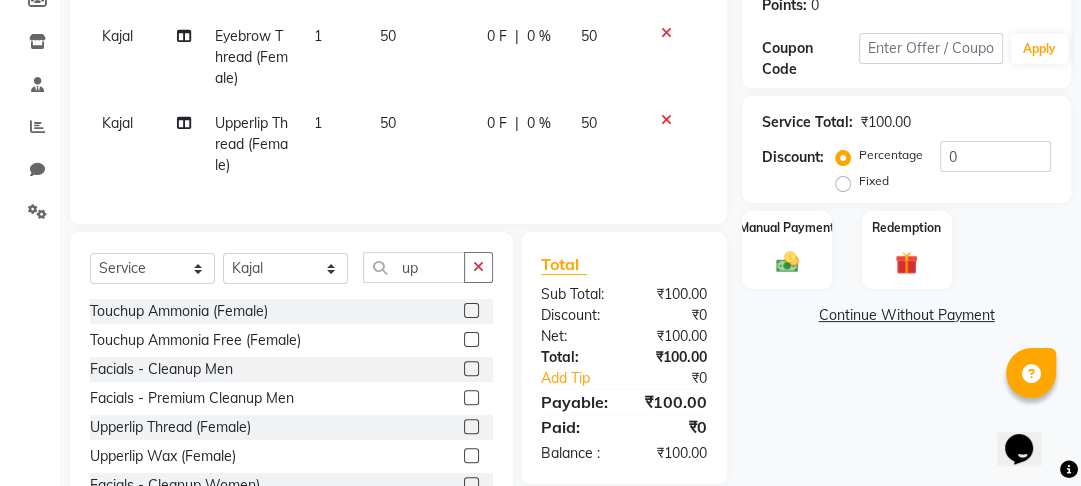 click on "Kajal" 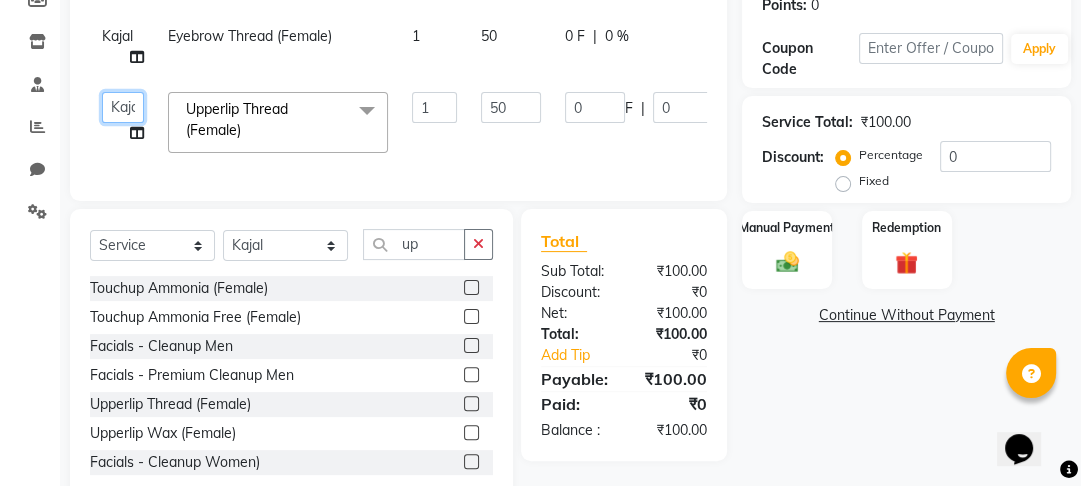 click on "by [NAME] [NAME] [NAME] [NAME] [NAME] [NAME] [NAME]" 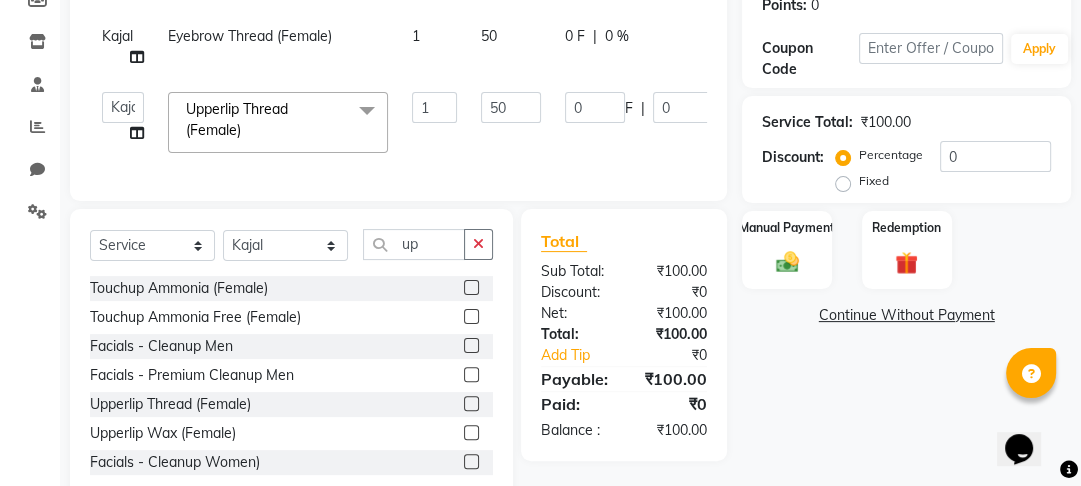 select on "[NUMBER]" 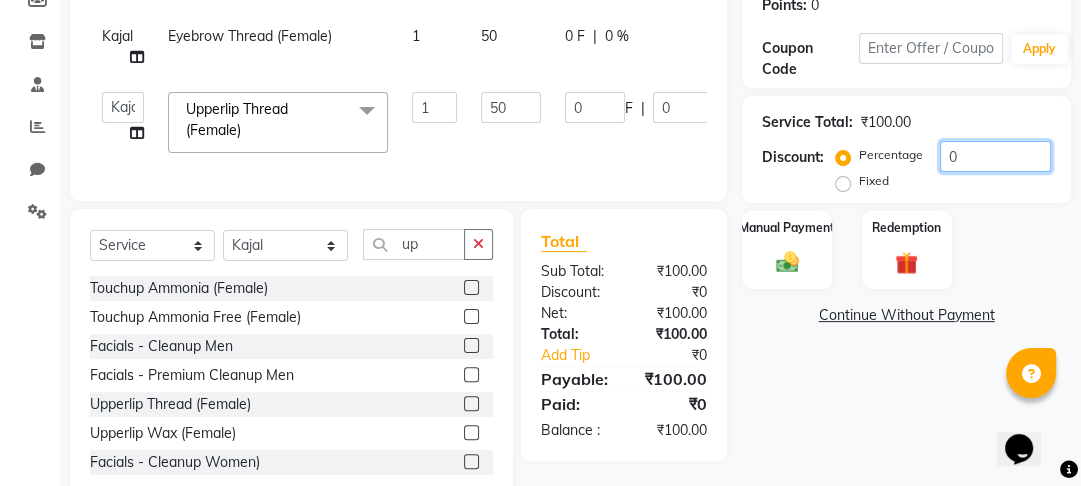 click on "0" 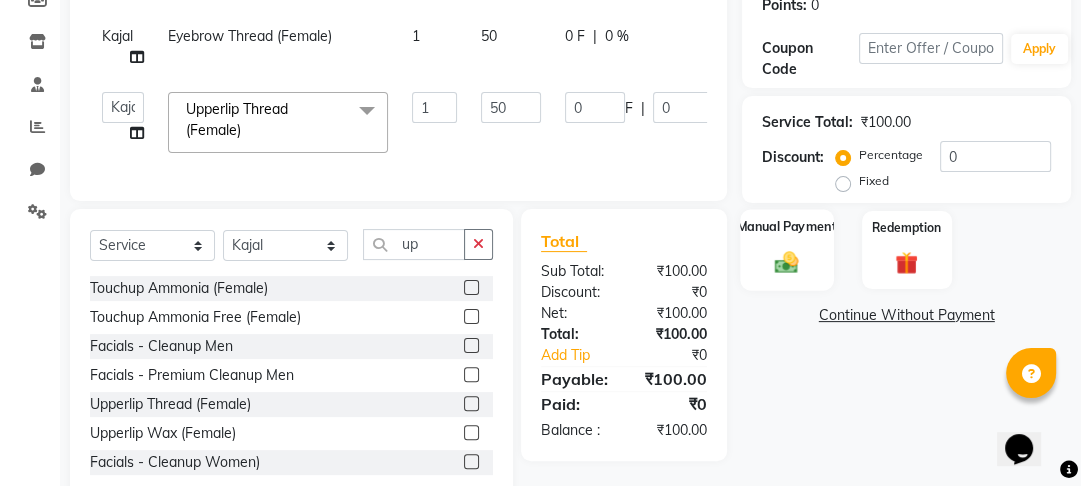 click on "Manual Payment" 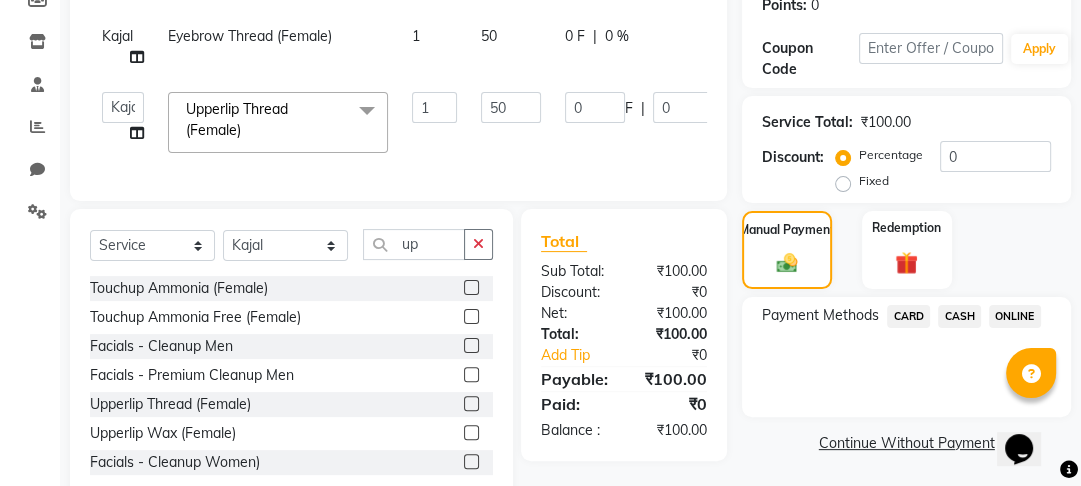 click on "CASH" 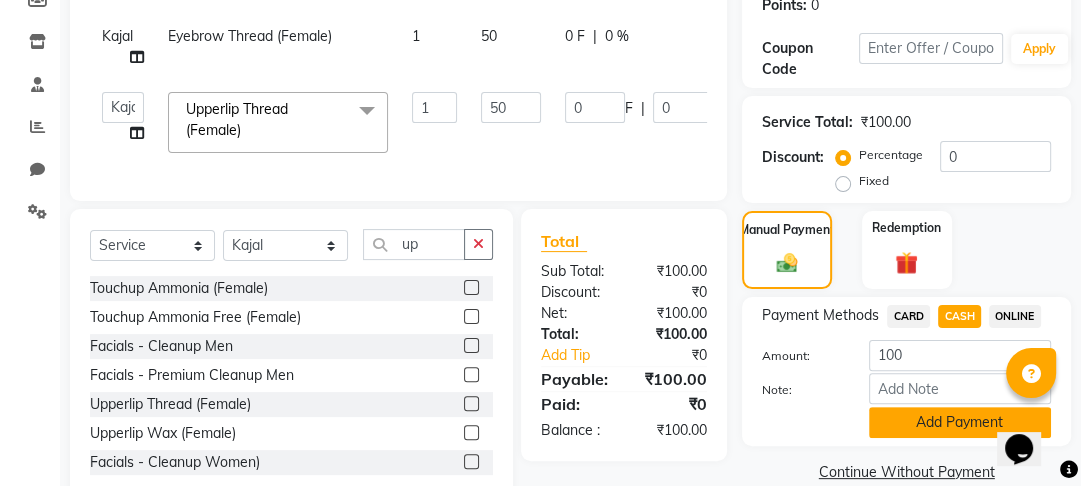 click on "Add Payment" 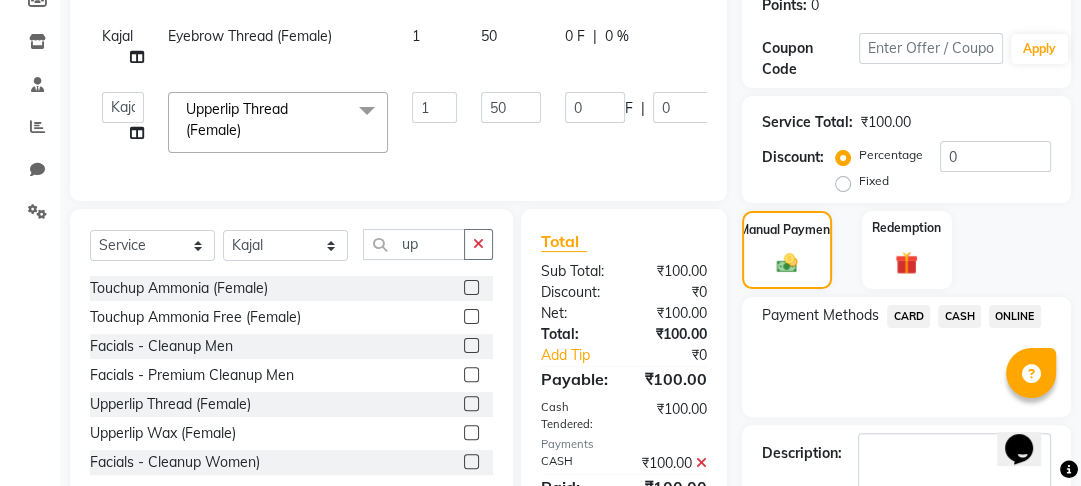 scroll, scrollTop: 437, scrollLeft: 0, axis: vertical 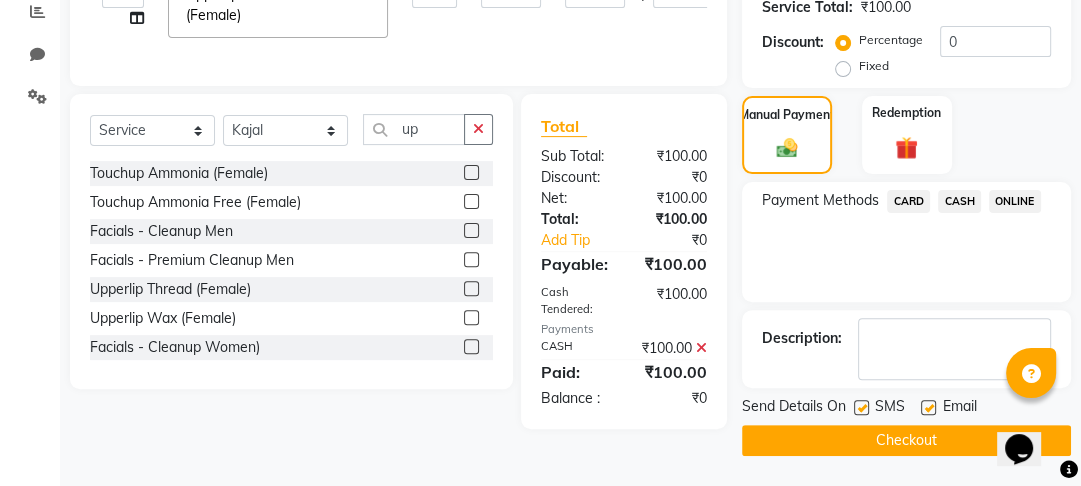 click on "Checkout" 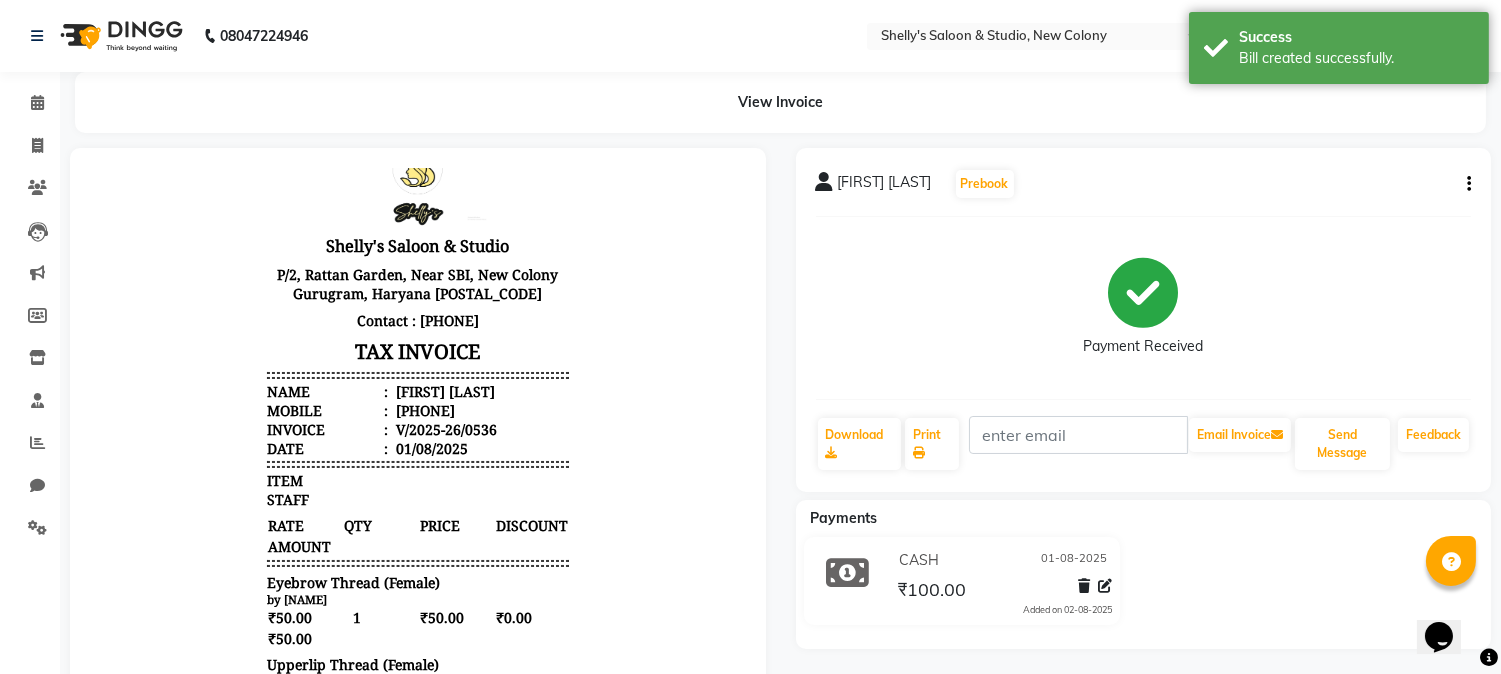 scroll, scrollTop: 75, scrollLeft: 0, axis: vertical 